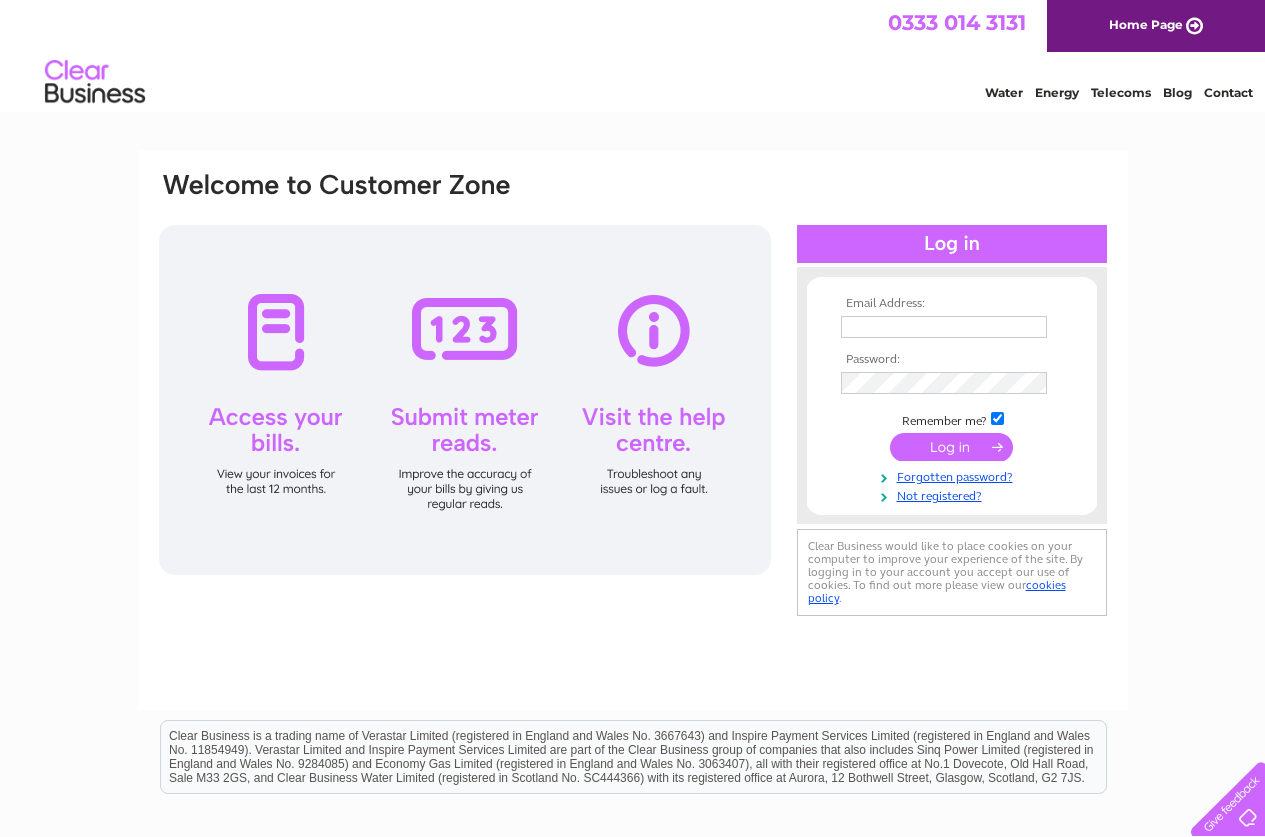 scroll, scrollTop: 0, scrollLeft: 0, axis: both 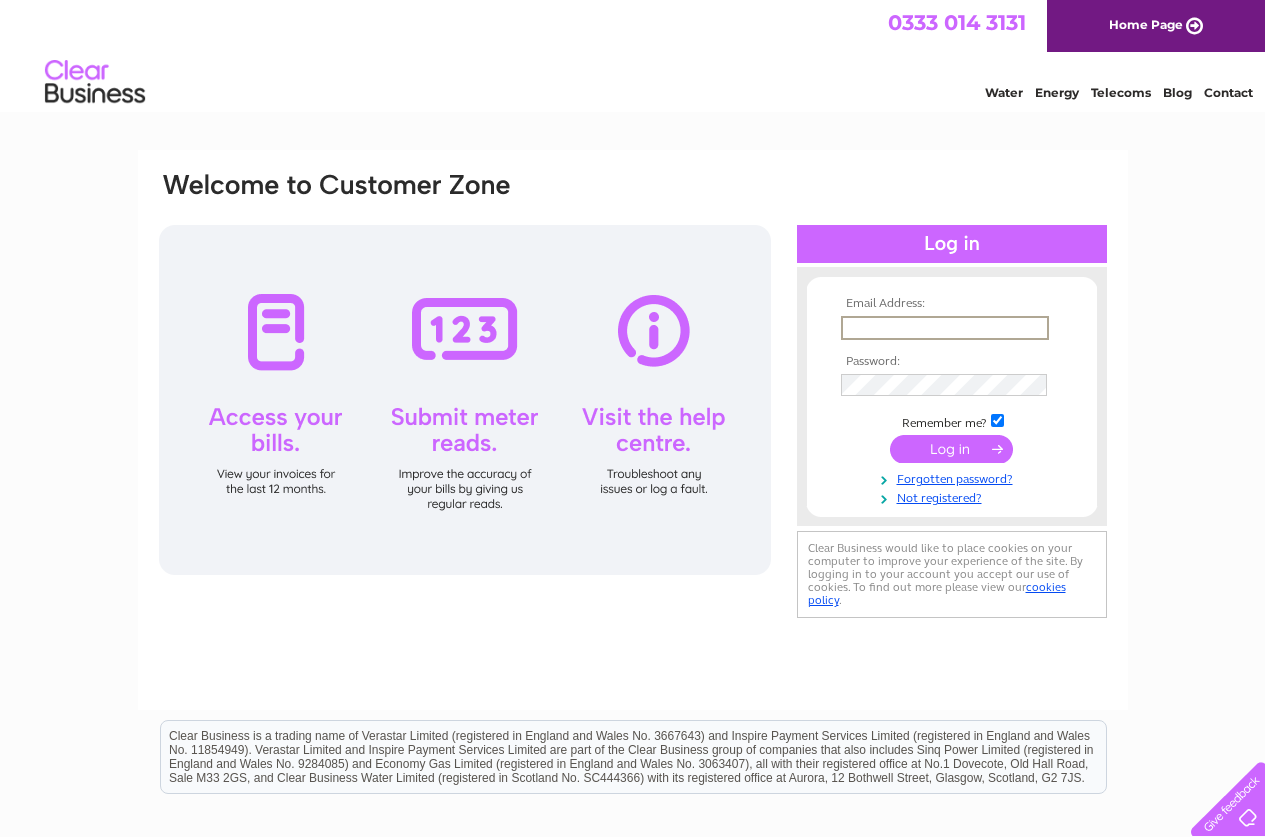 click at bounding box center (945, 328) 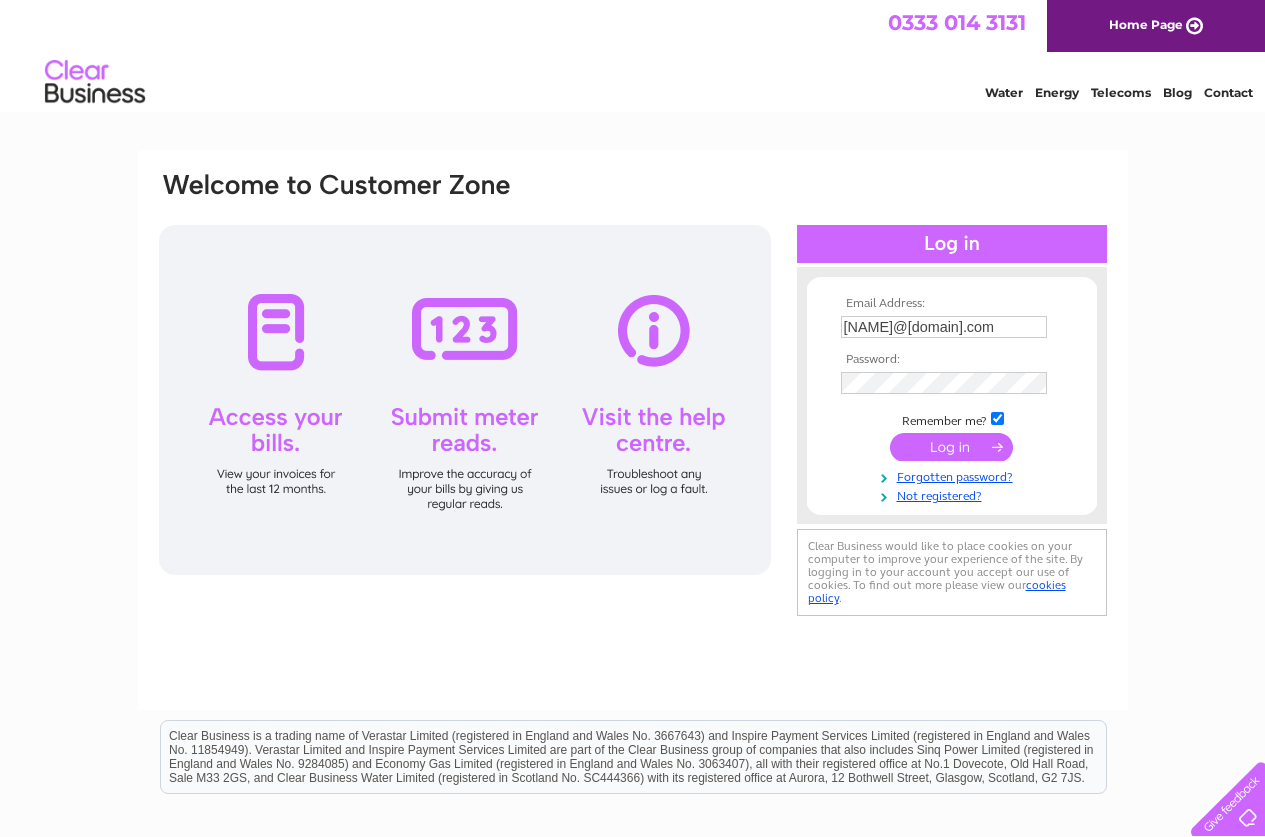 click at bounding box center [951, 447] 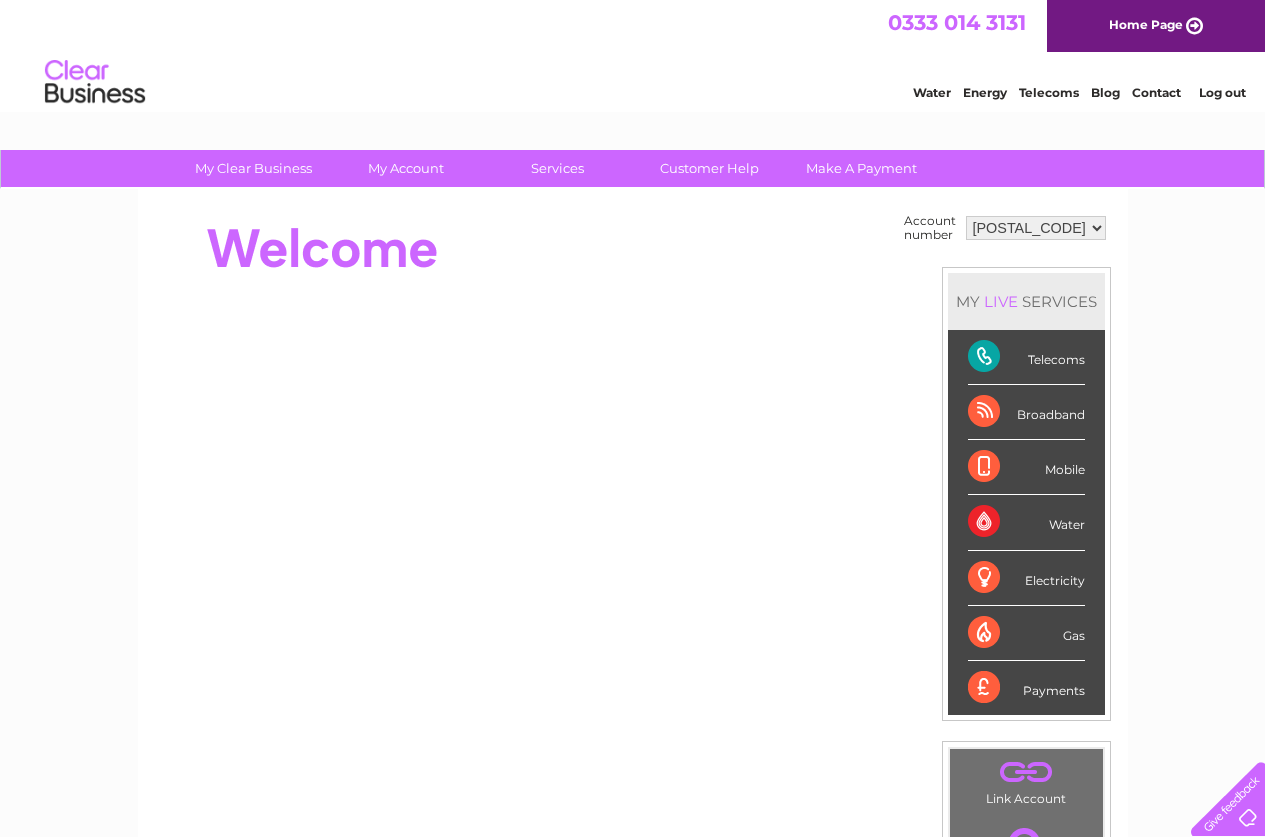 scroll, scrollTop: 0, scrollLeft: 0, axis: both 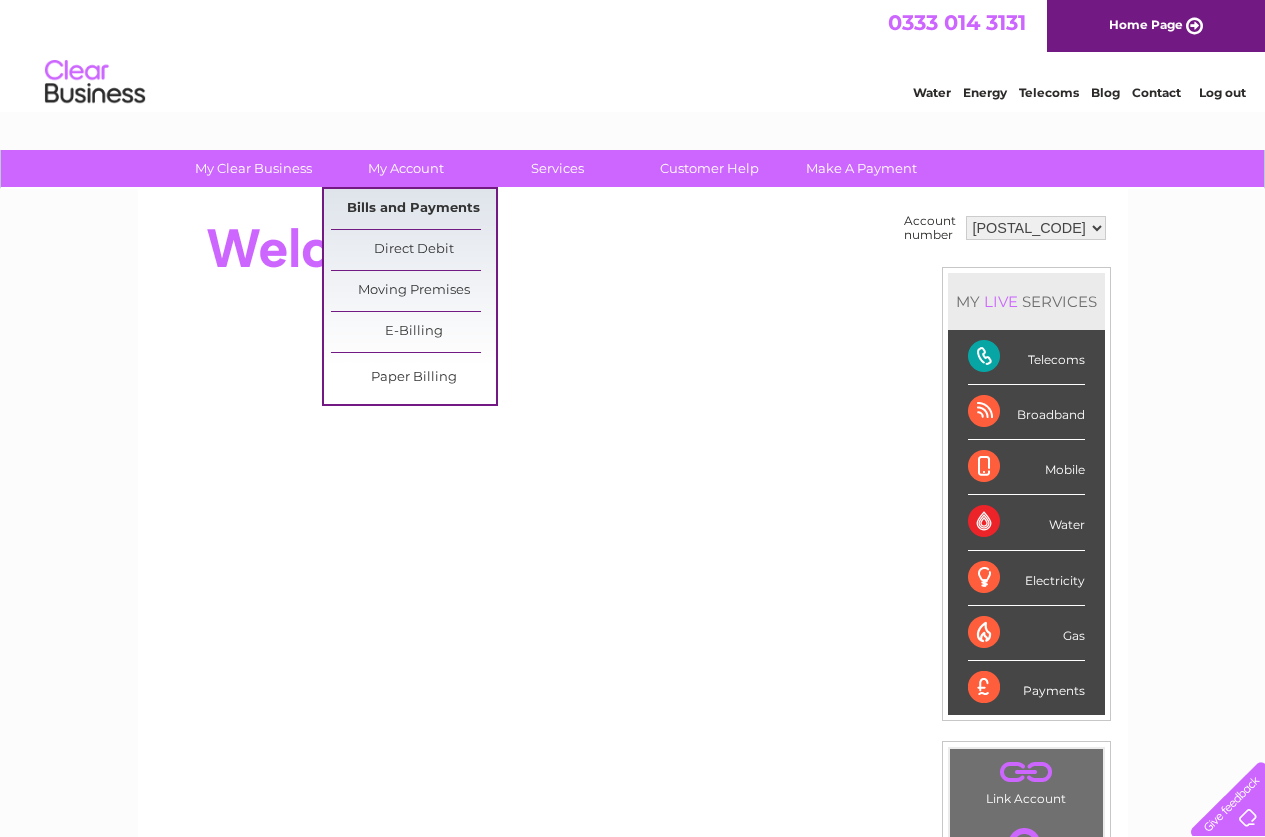 click on "Bills and Payments" at bounding box center (413, 209) 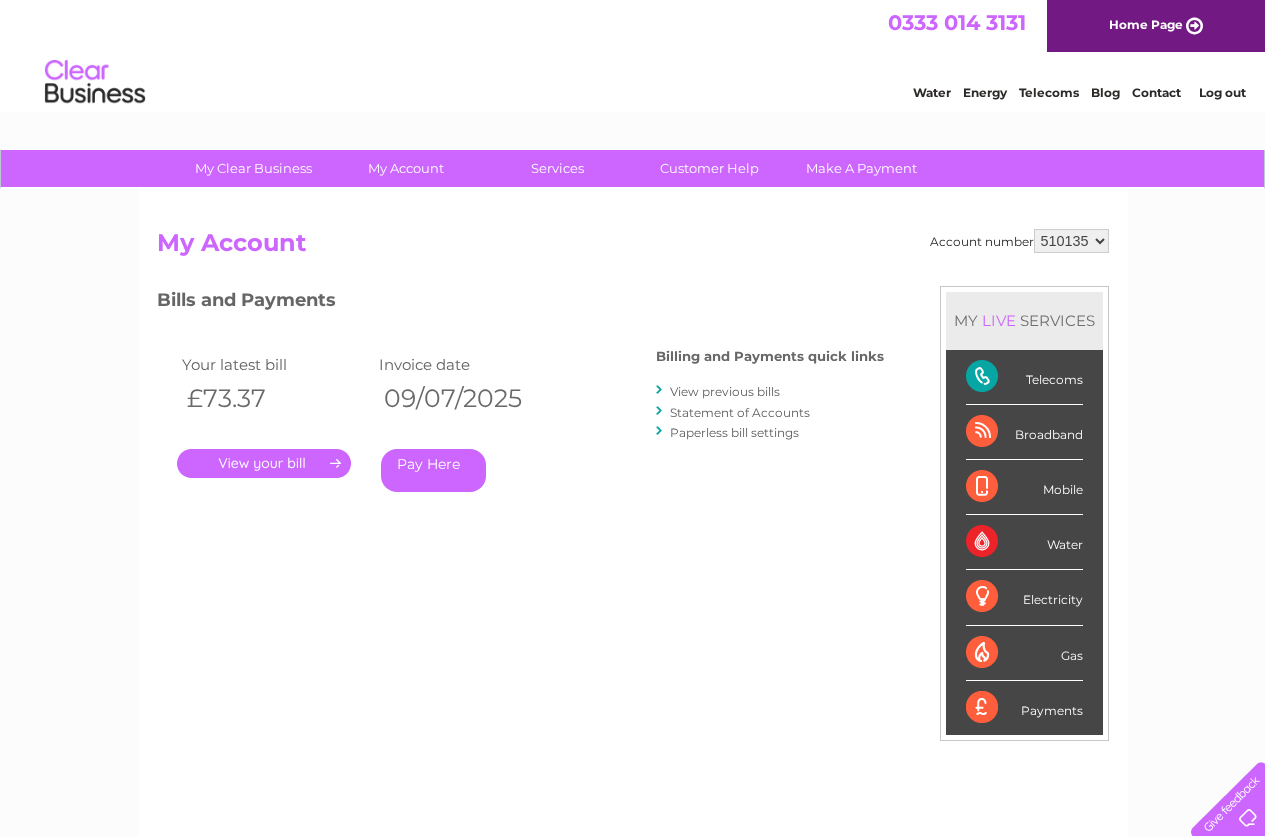 scroll, scrollTop: 0, scrollLeft: 0, axis: both 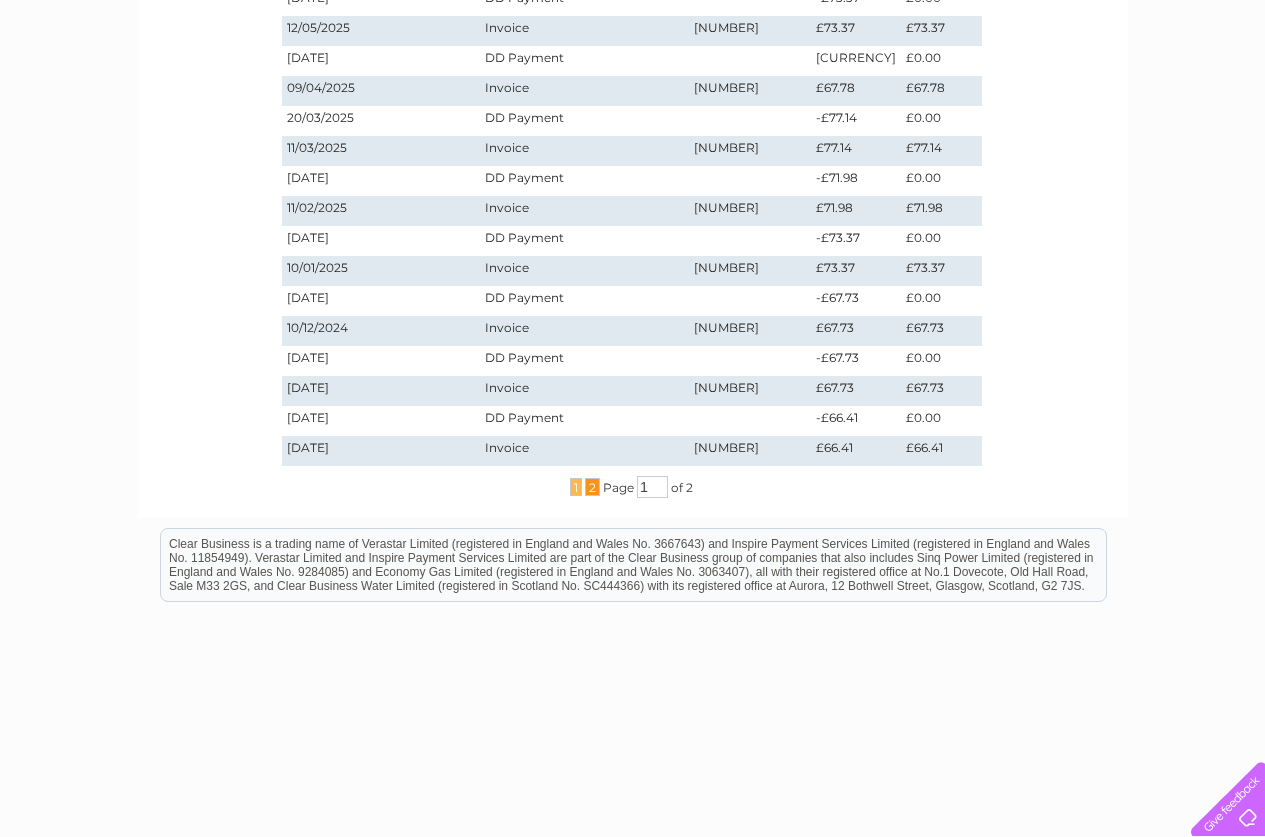 click on "2" at bounding box center (592, 487) 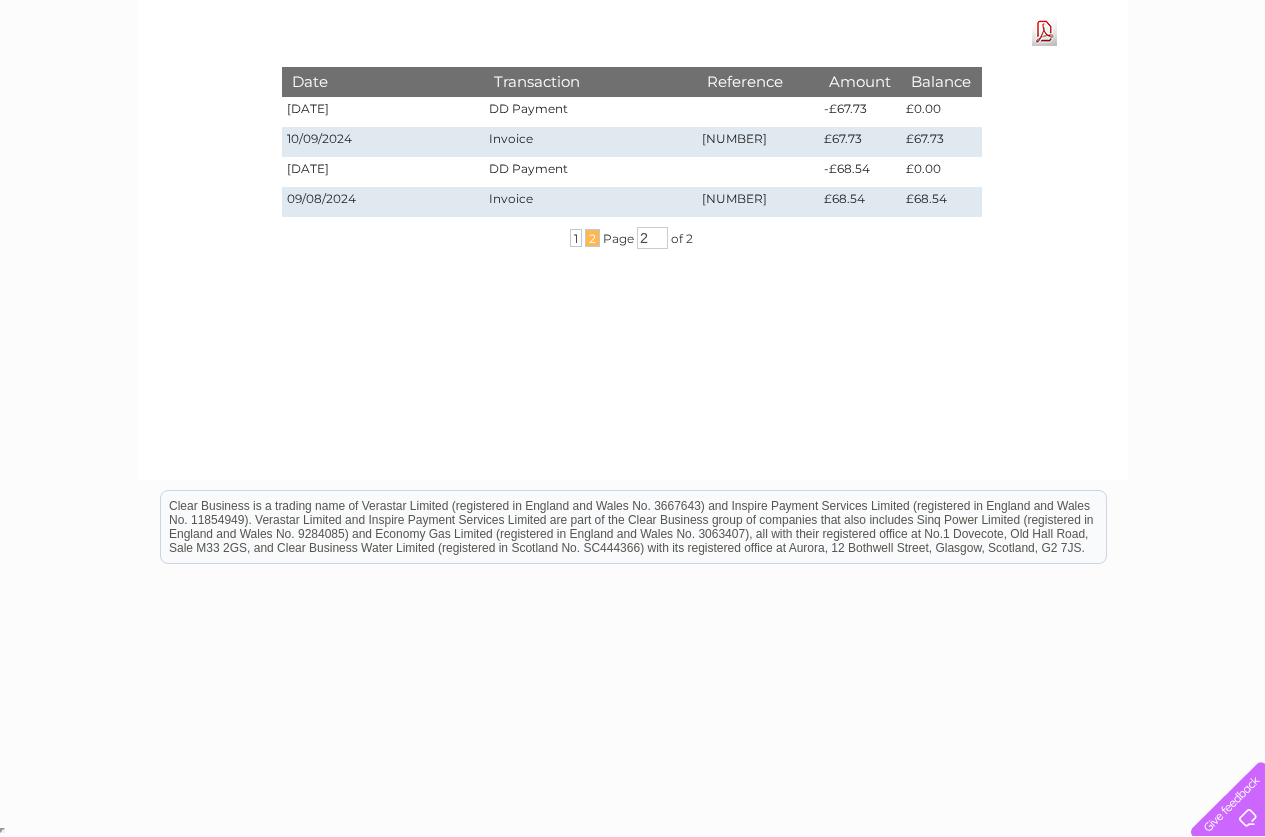 scroll, scrollTop: 269, scrollLeft: 0, axis: vertical 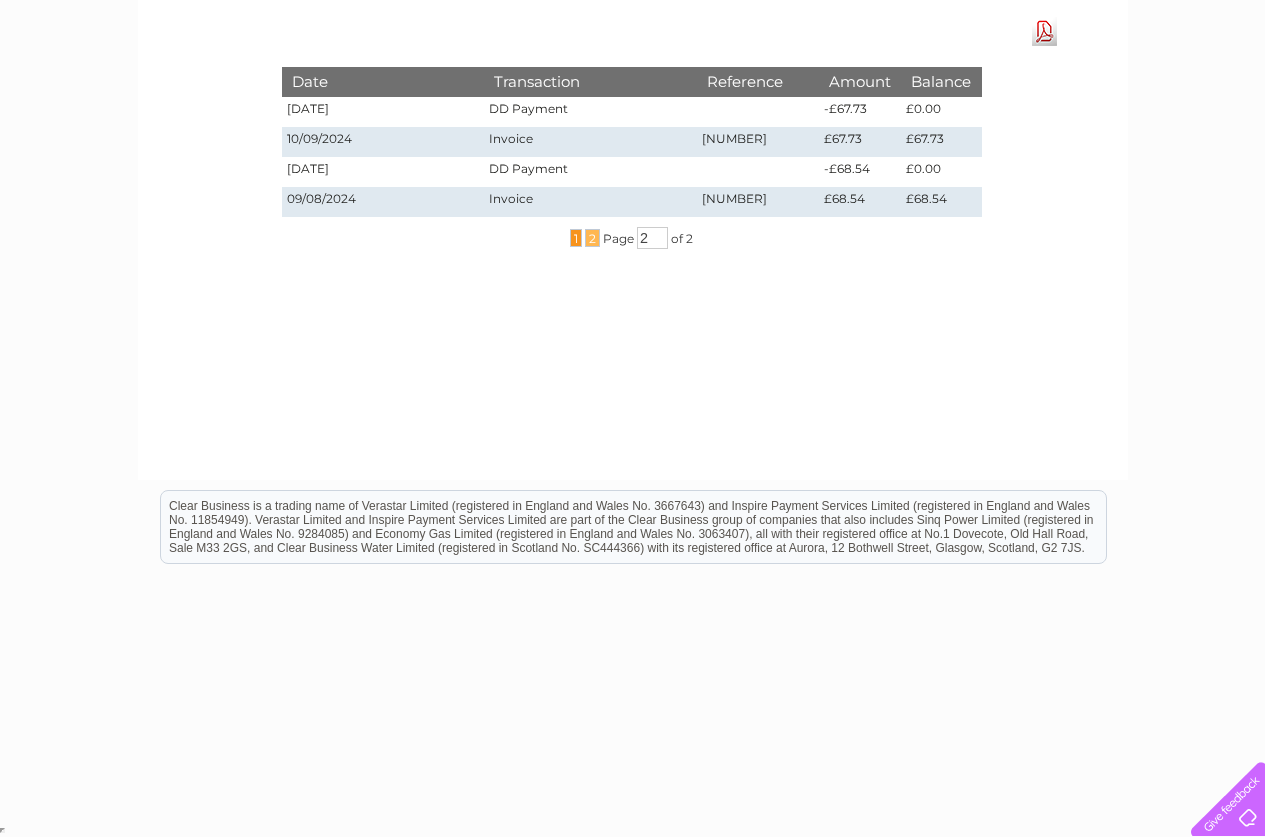 click on "1" at bounding box center (576, 238) 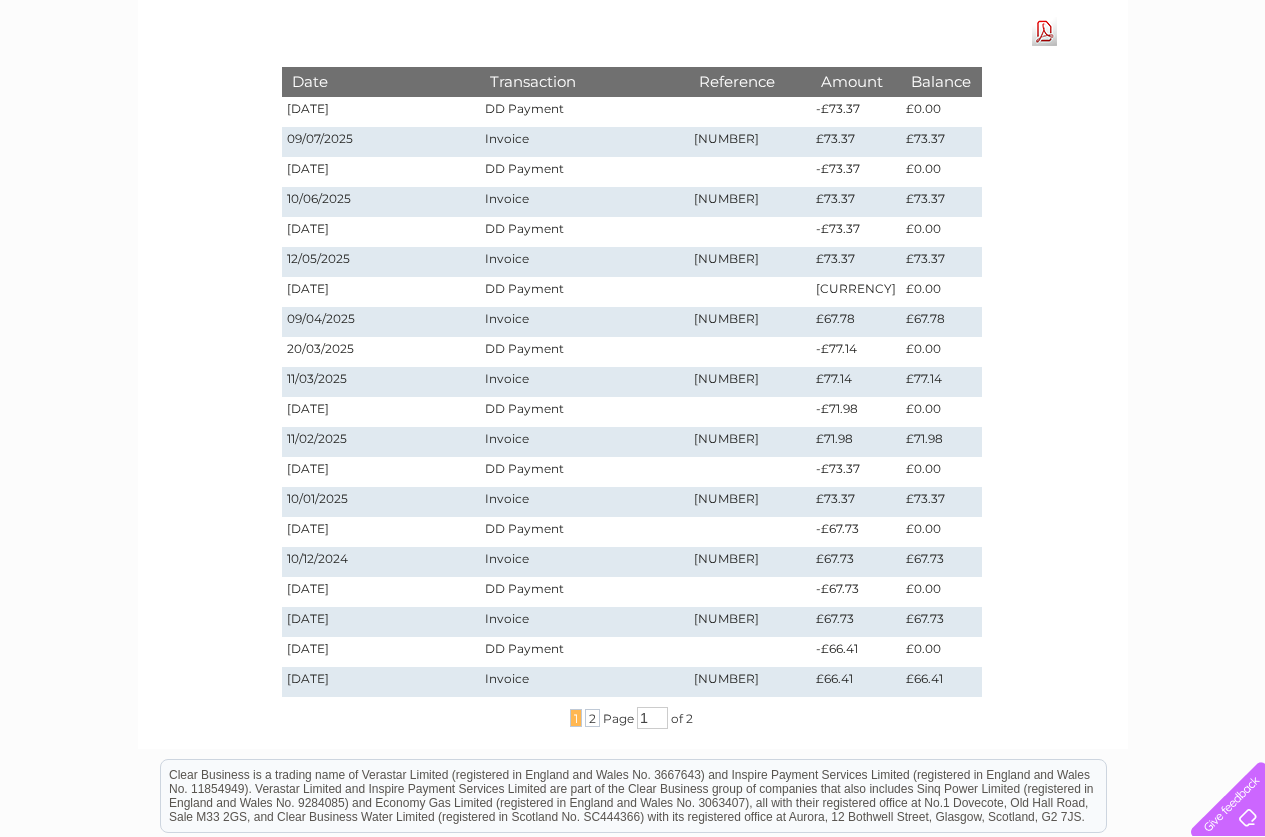 scroll, scrollTop: 500, scrollLeft: 0, axis: vertical 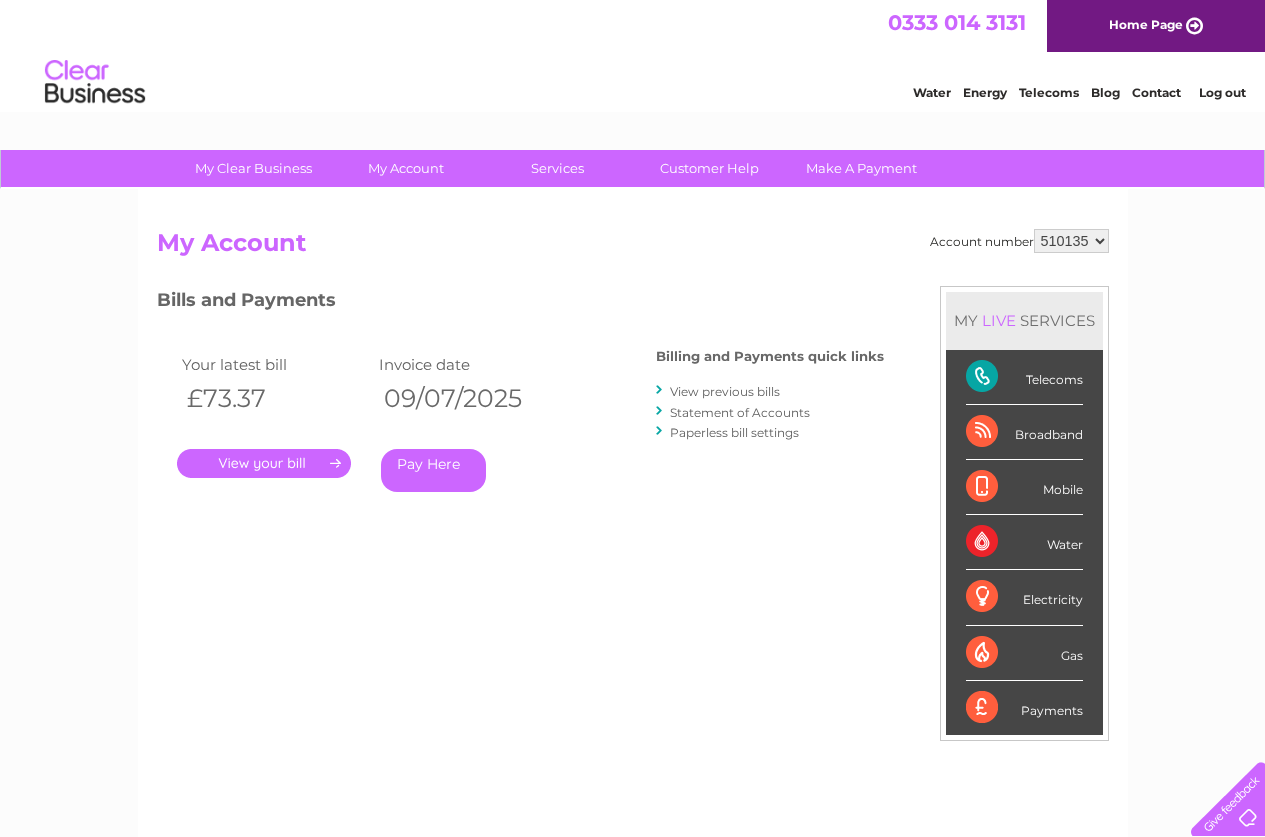 click on "View previous bills" at bounding box center [725, 391] 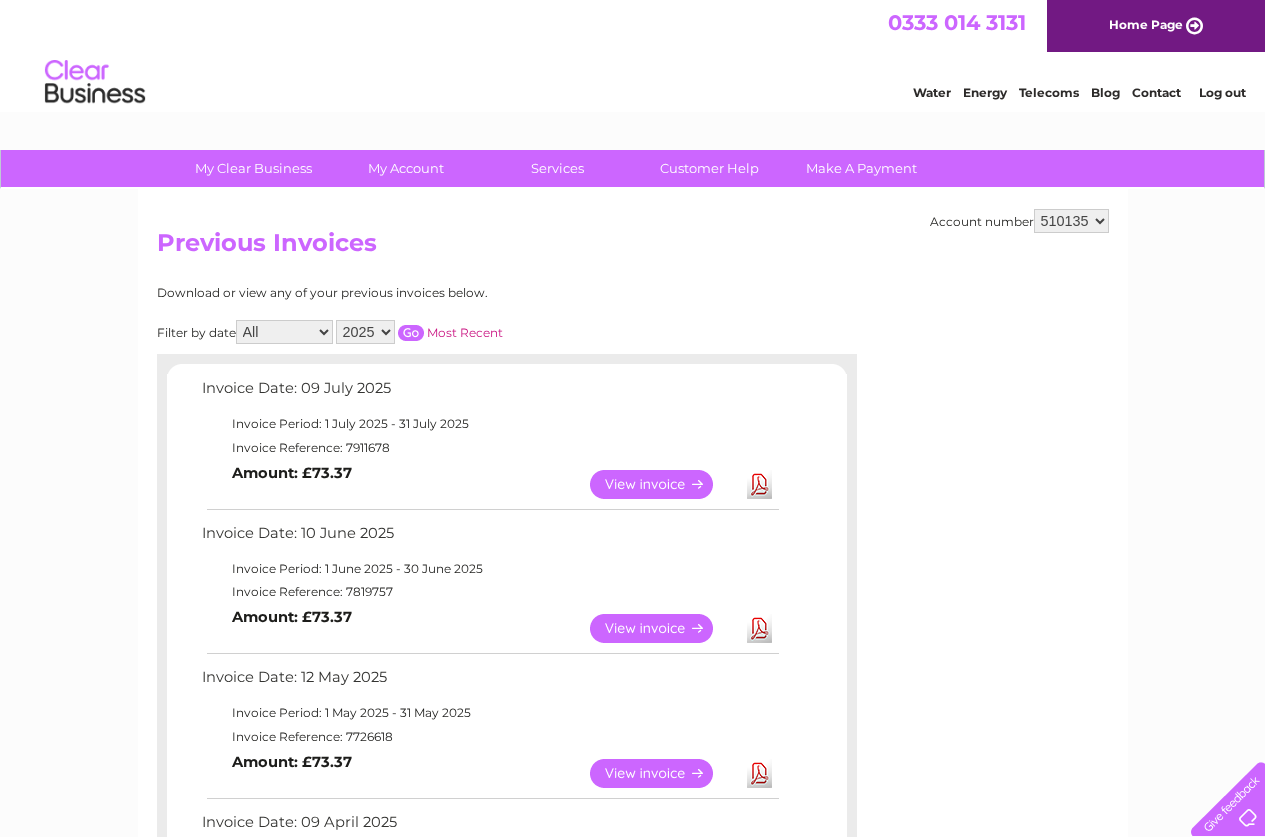 scroll, scrollTop: 0, scrollLeft: 0, axis: both 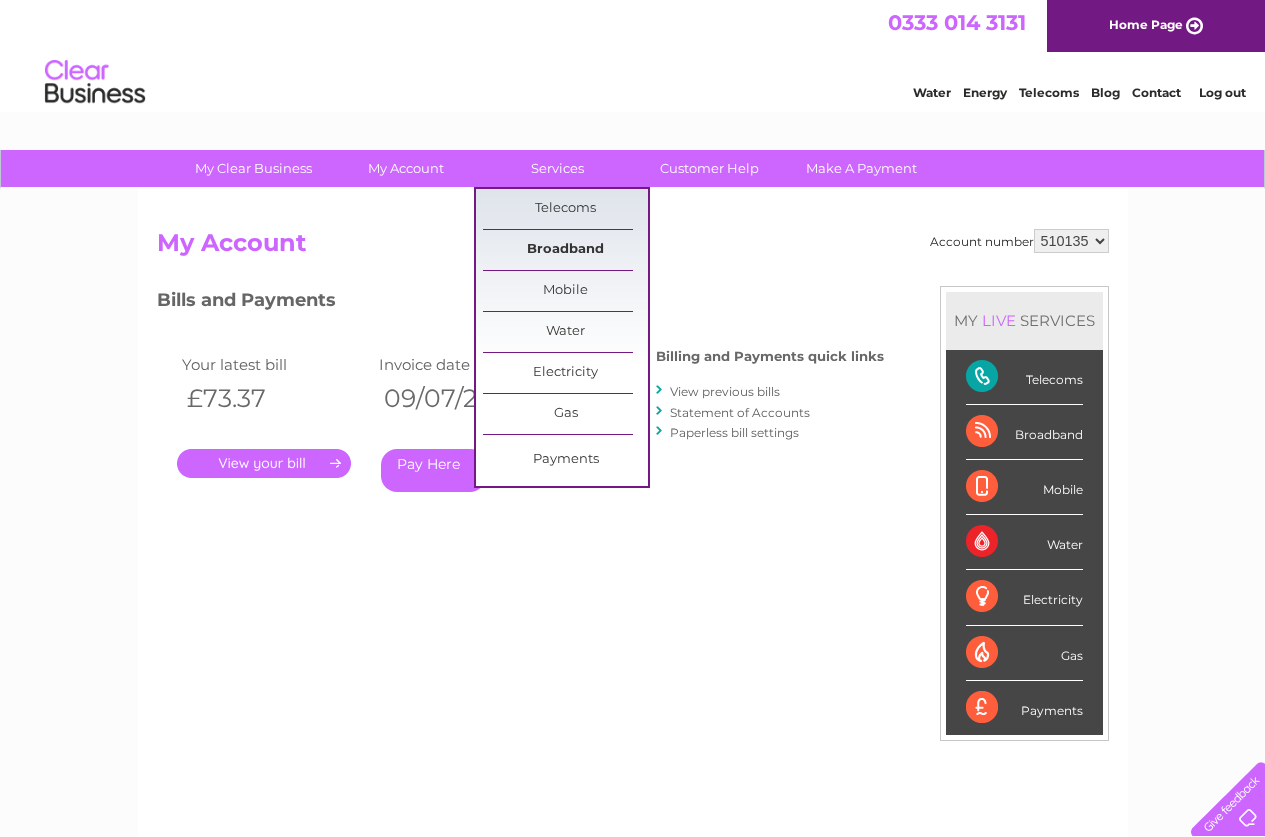 click on "Broadband" at bounding box center (565, 250) 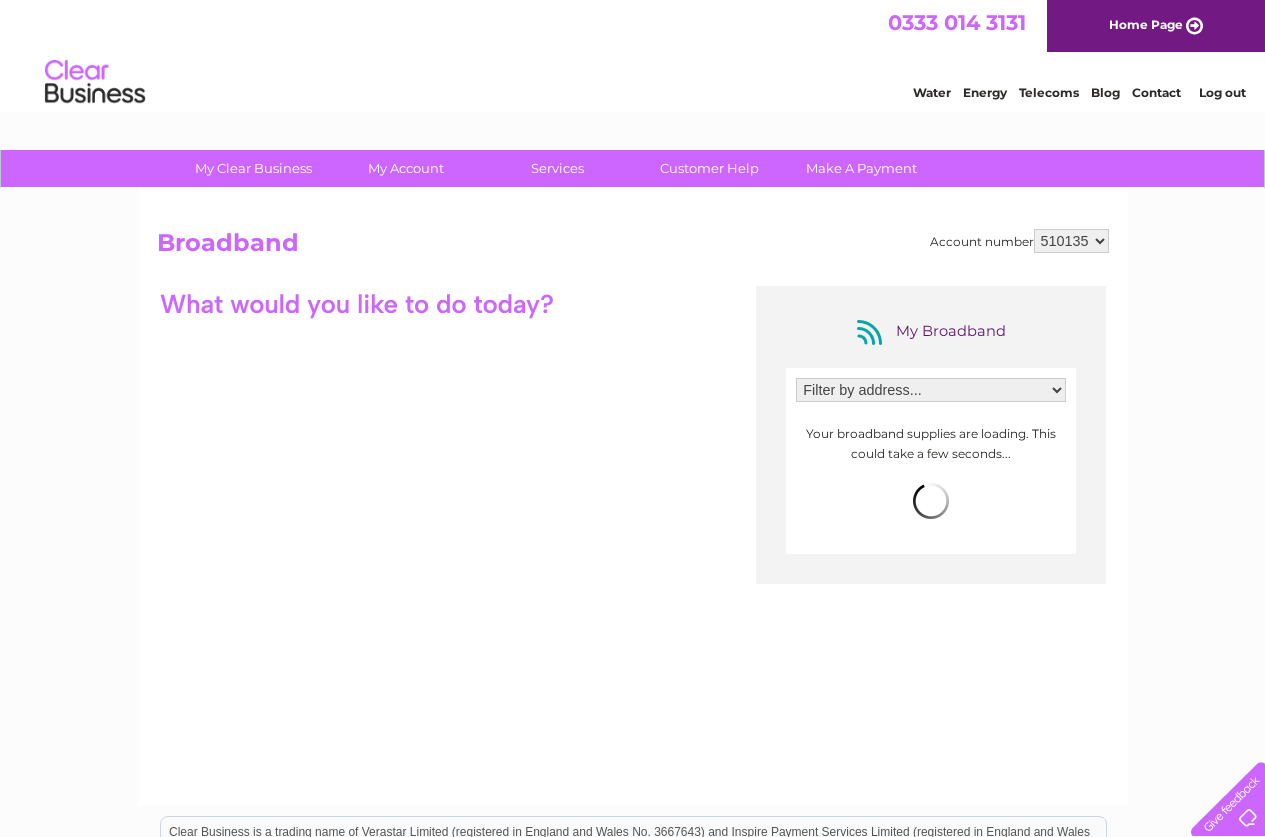 scroll, scrollTop: 0, scrollLeft: 0, axis: both 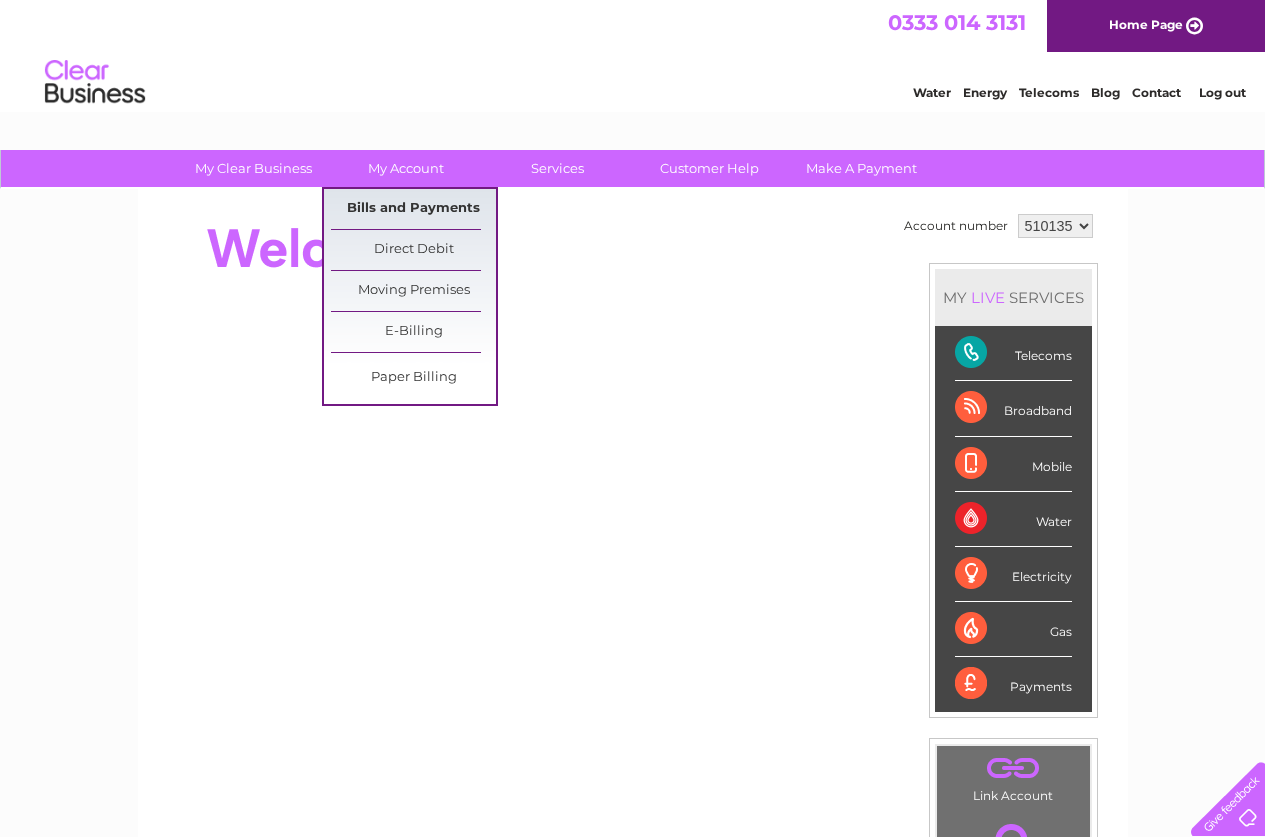 click on "Bills and Payments" at bounding box center [413, 209] 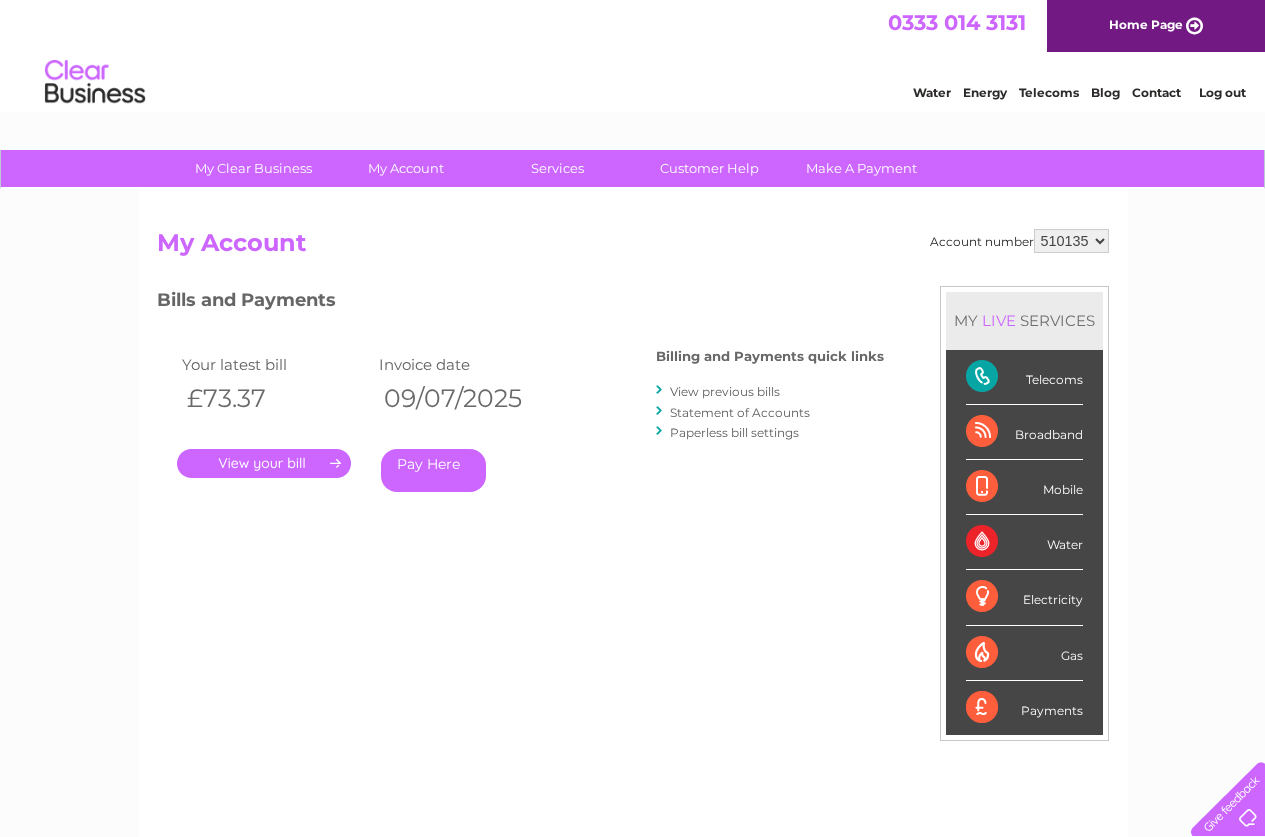 scroll, scrollTop: 0, scrollLeft: 0, axis: both 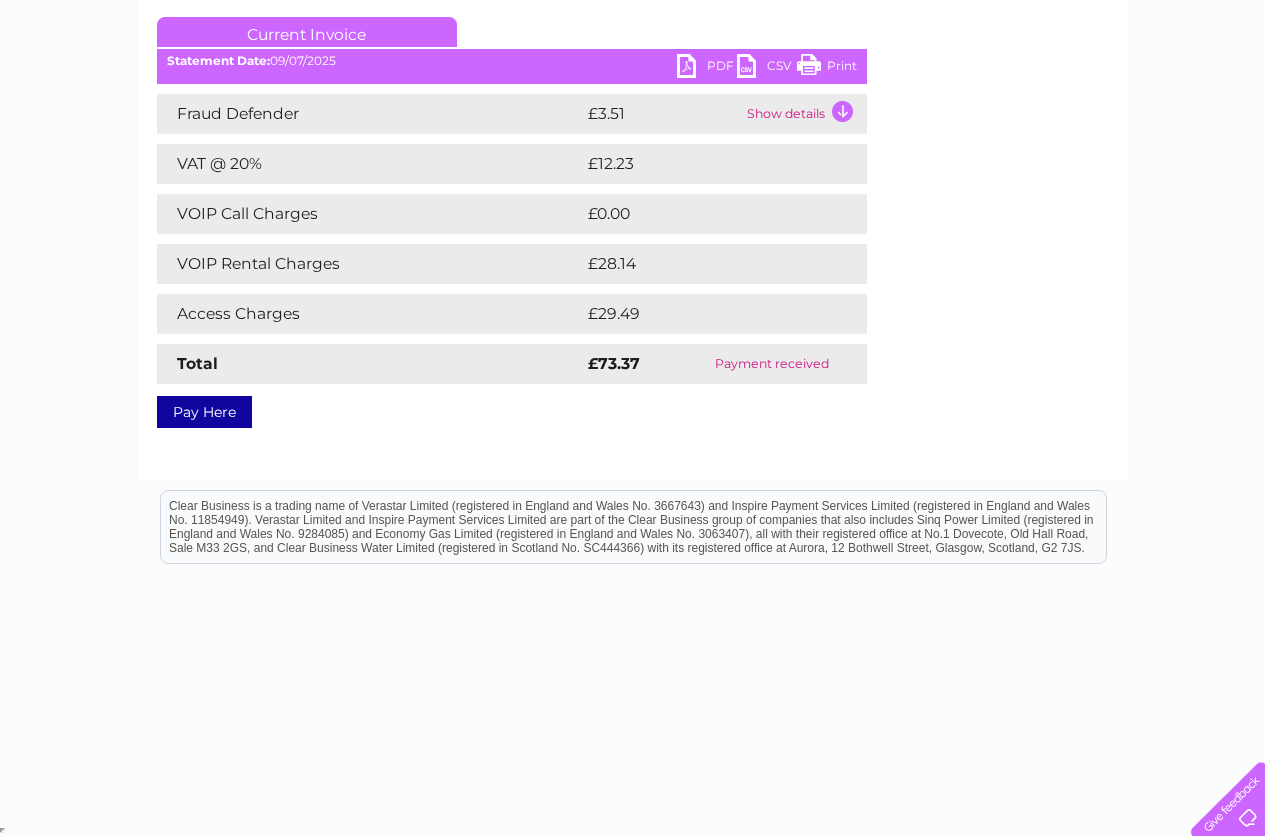 click on "Show details" at bounding box center [804, 114] 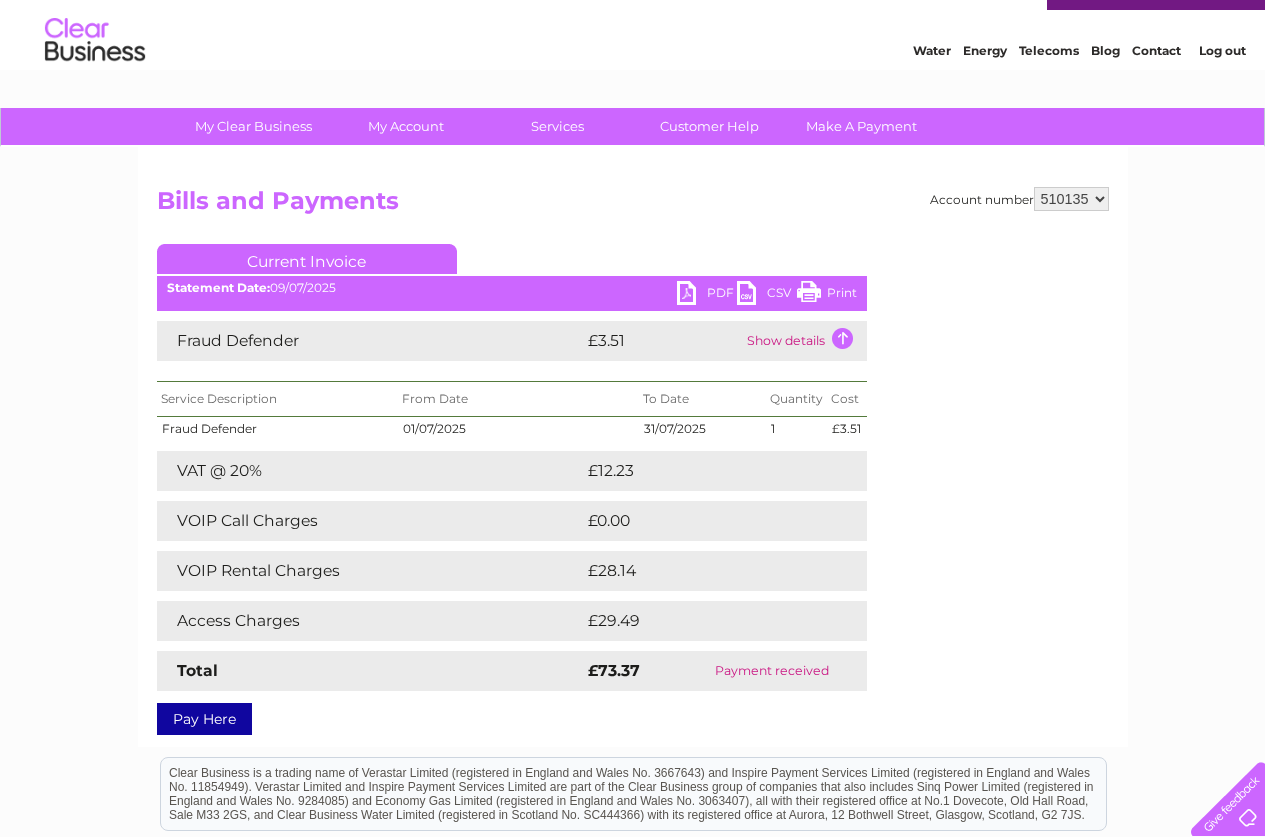 scroll, scrollTop: 0, scrollLeft: 0, axis: both 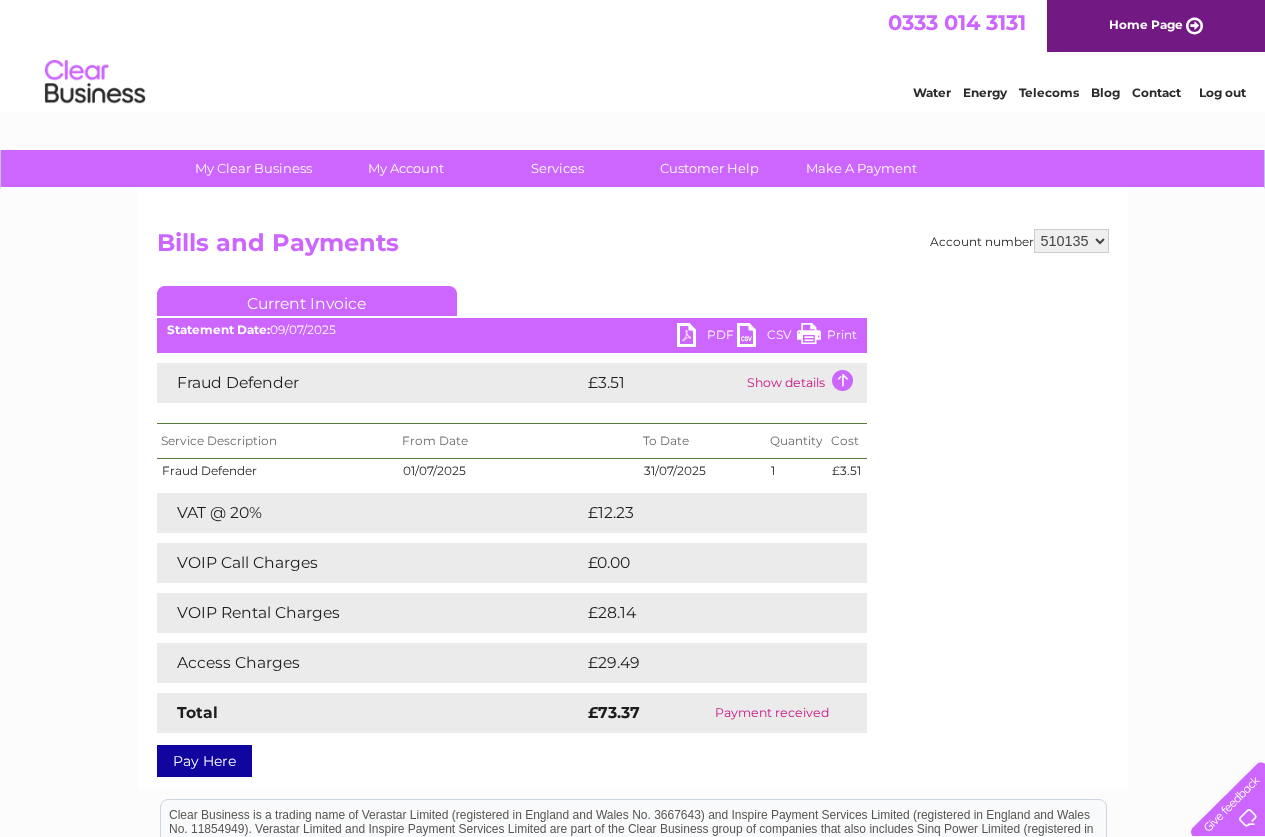 click on "Print" at bounding box center [827, 337] 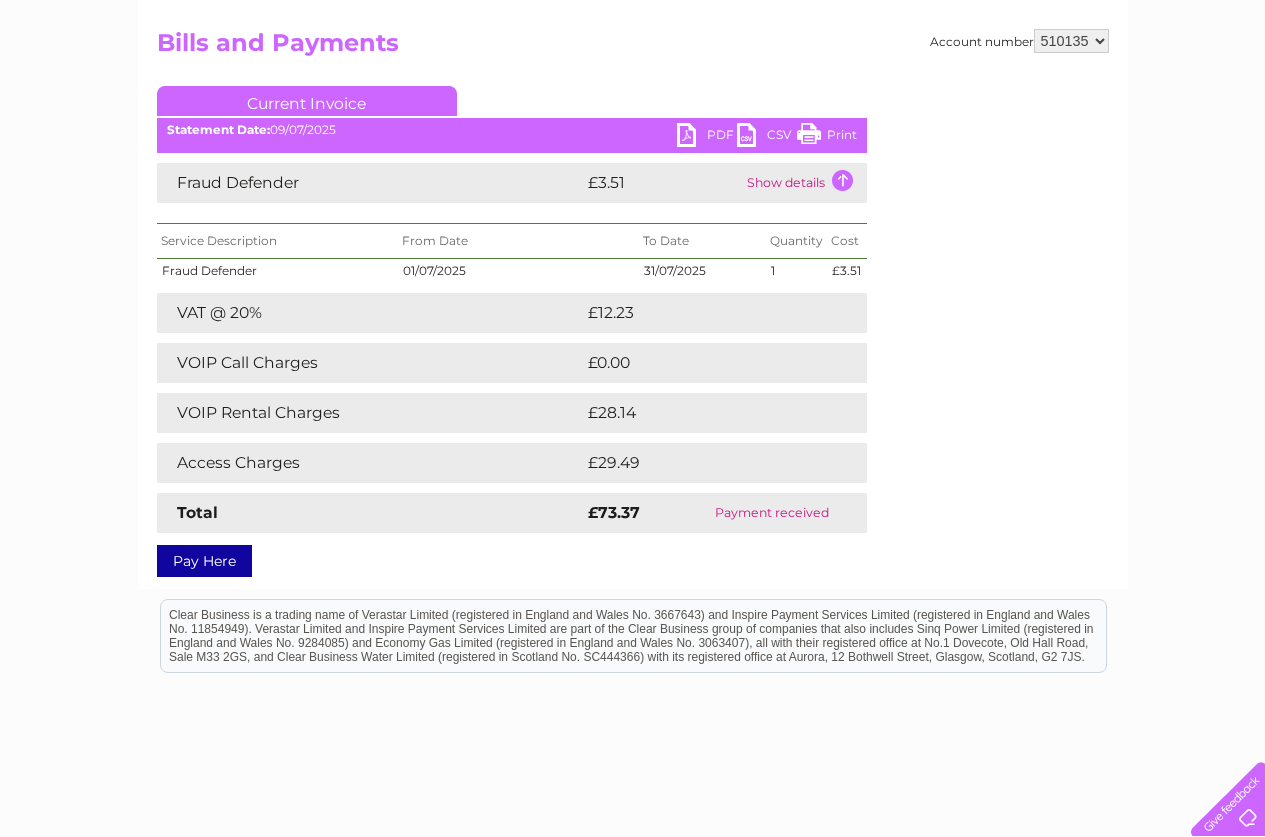 scroll, scrollTop: 309, scrollLeft: 0, axis: vertical 